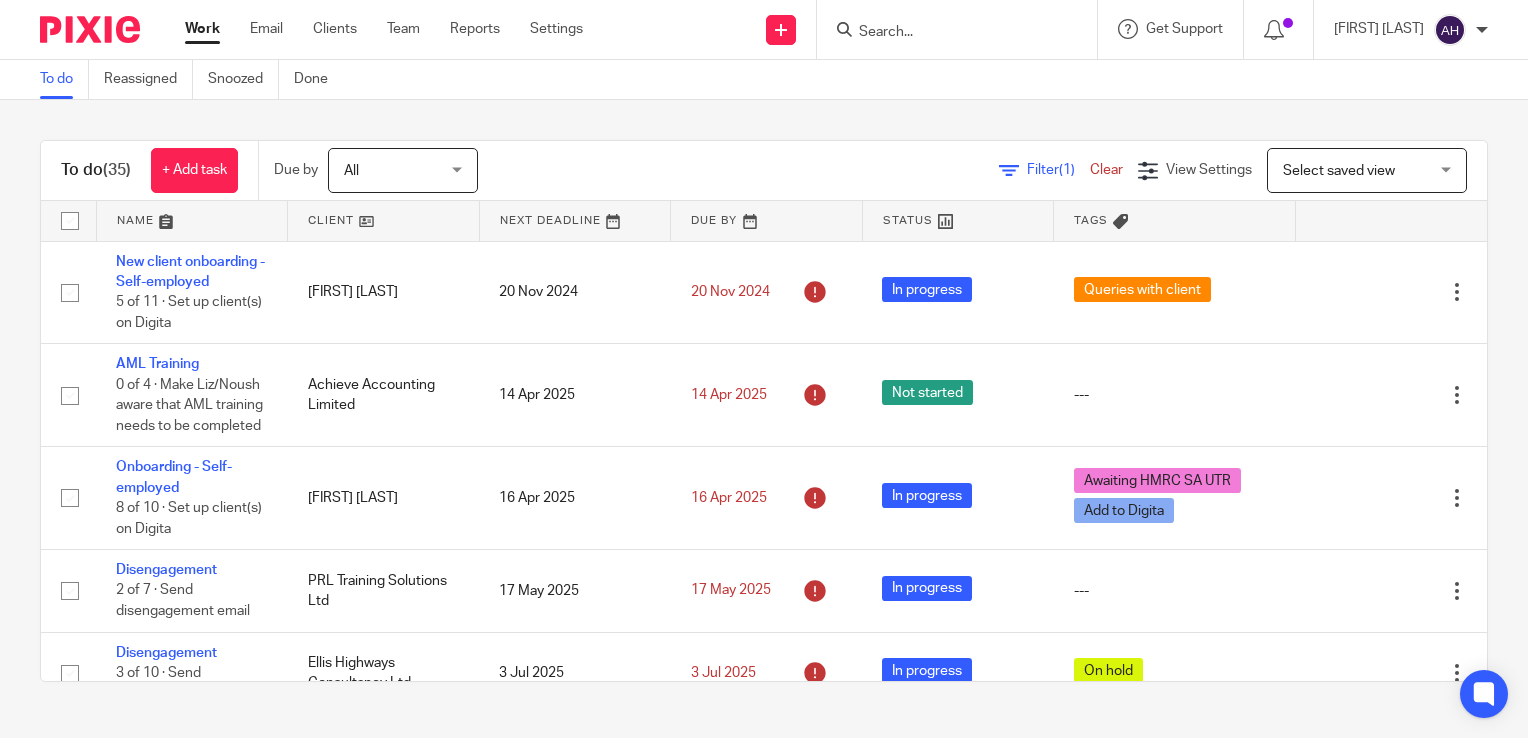 scroll, scrollTop: 0, scrollLeft: 0, axis: both 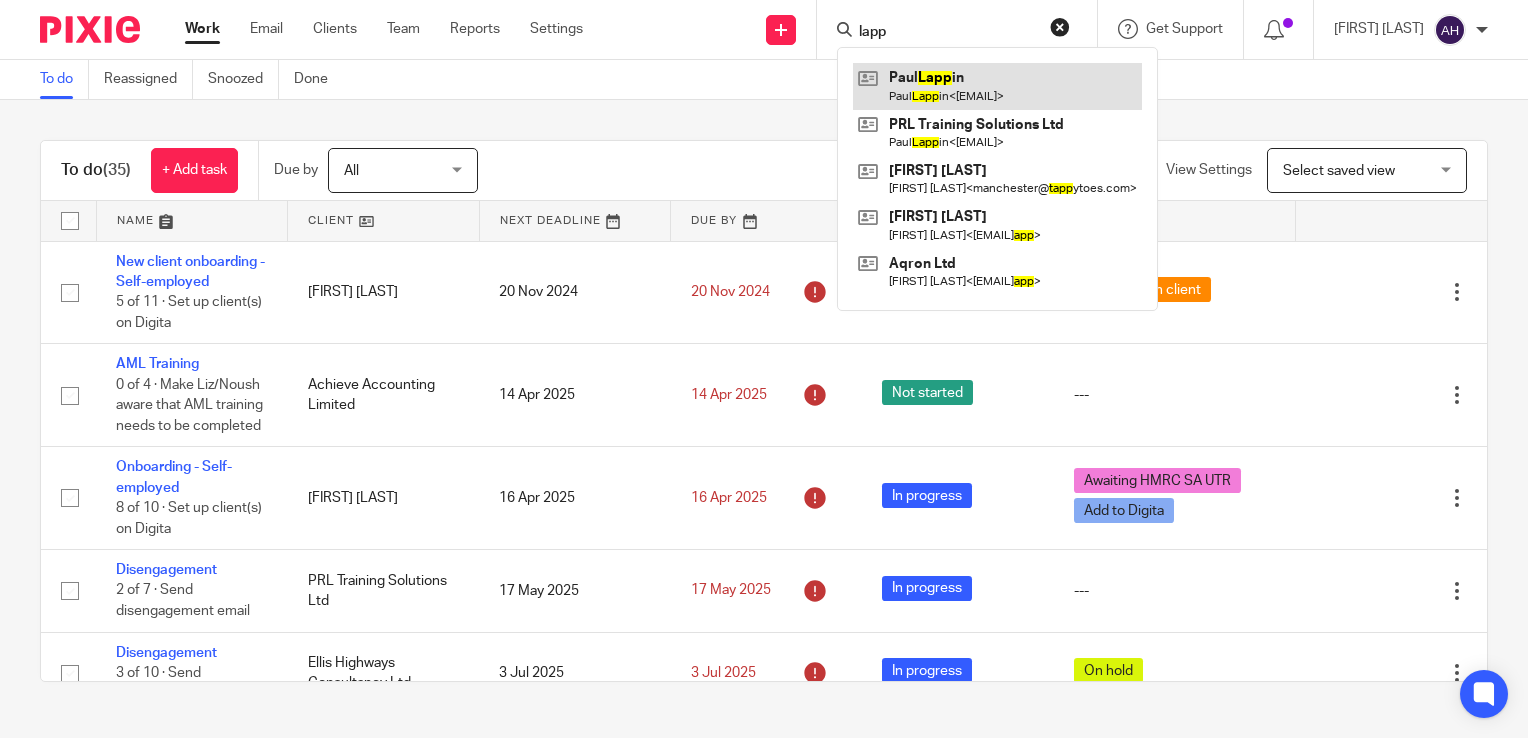 type on "lapp" 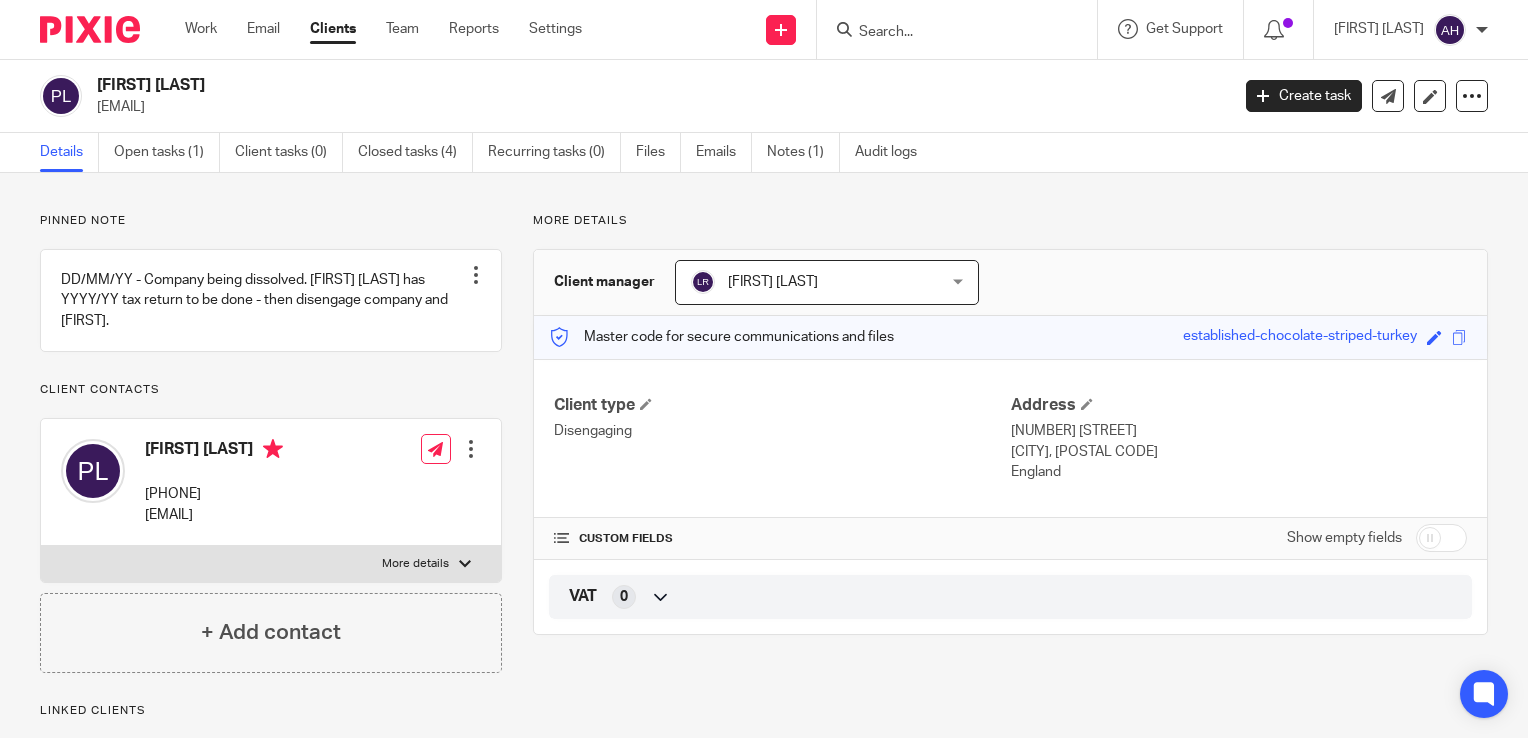 scroll, scrollTop: 0, scrollLeft: 0, axis: both 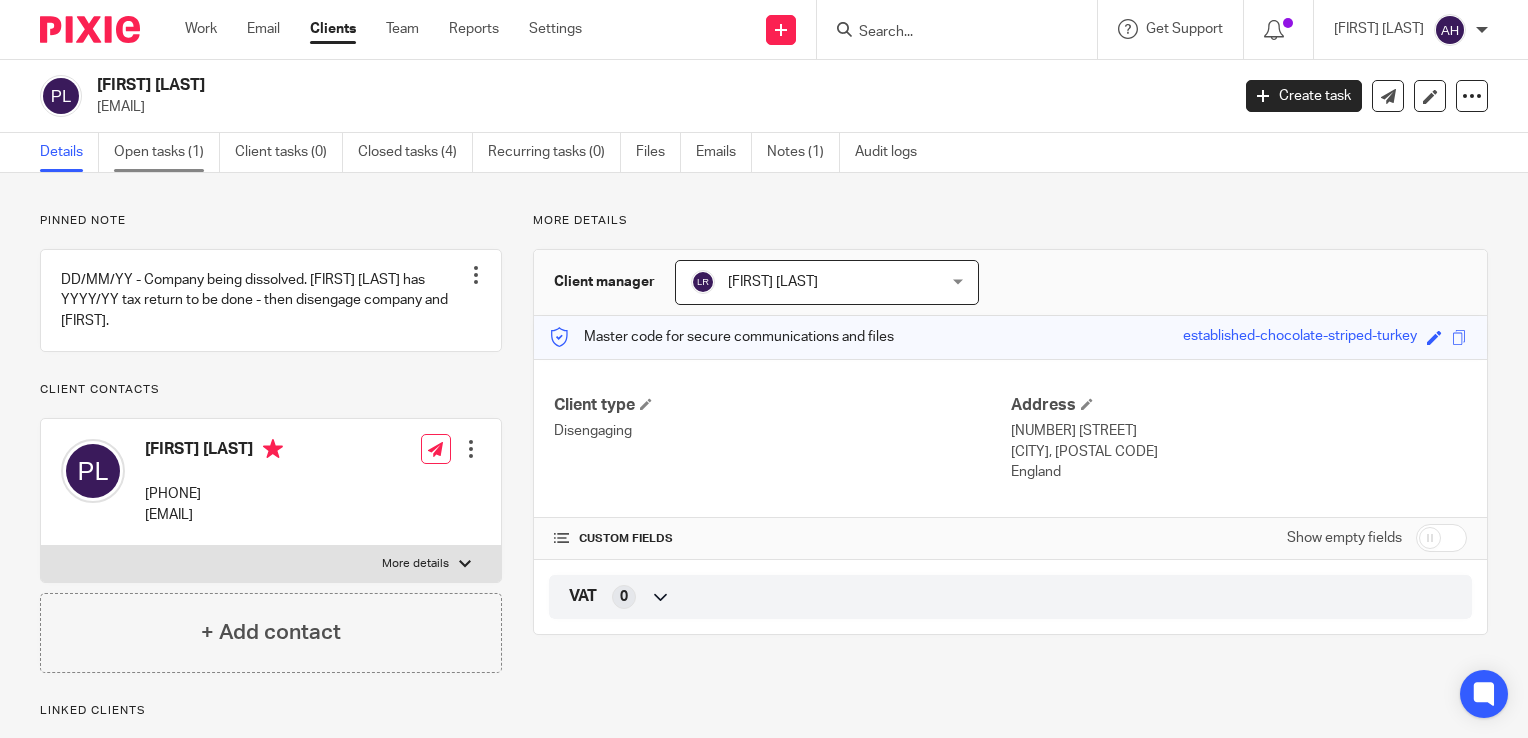 click on "Open tasks (1)" at bounding box center [167, 152] 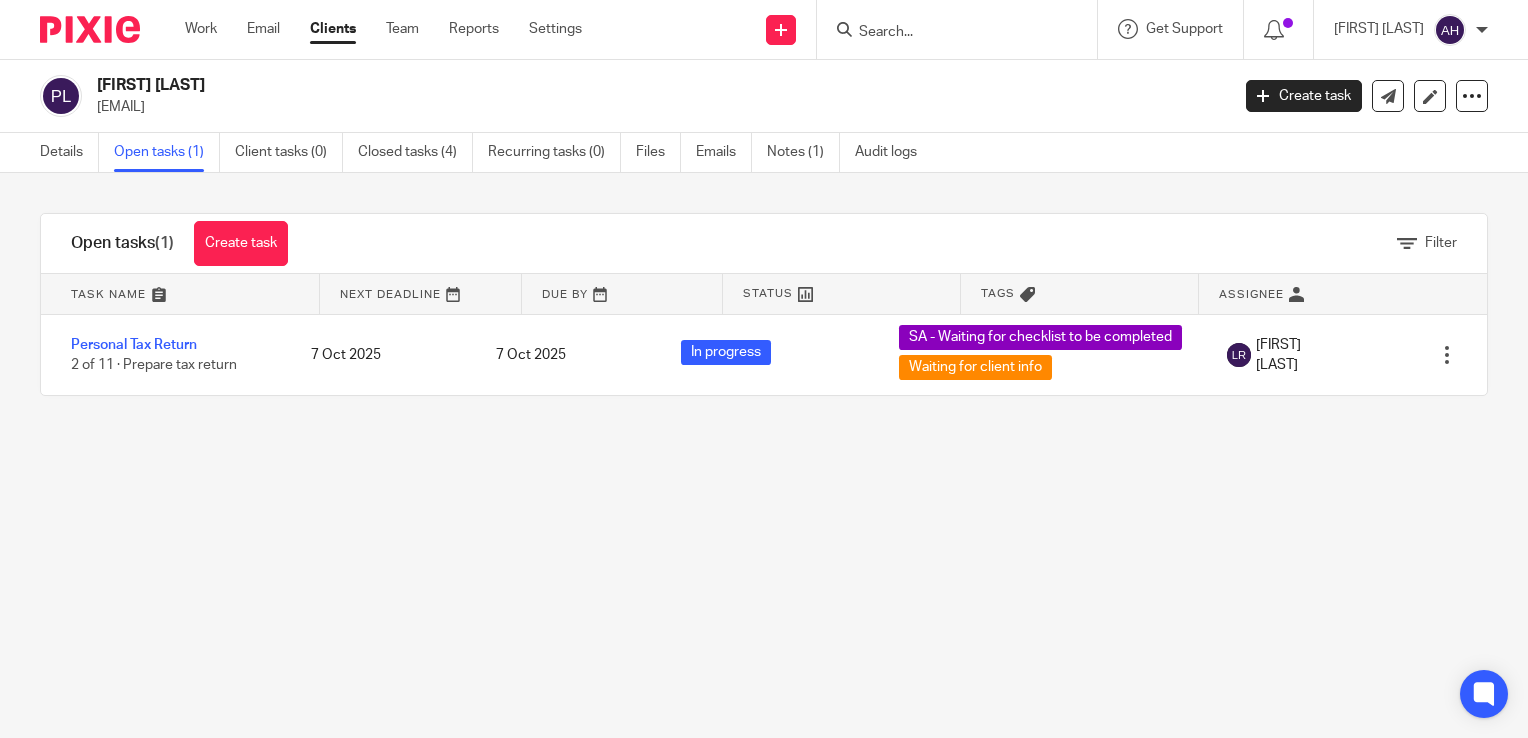 scroll, scrollTop: 0, scrollLeft: 0, axis: both 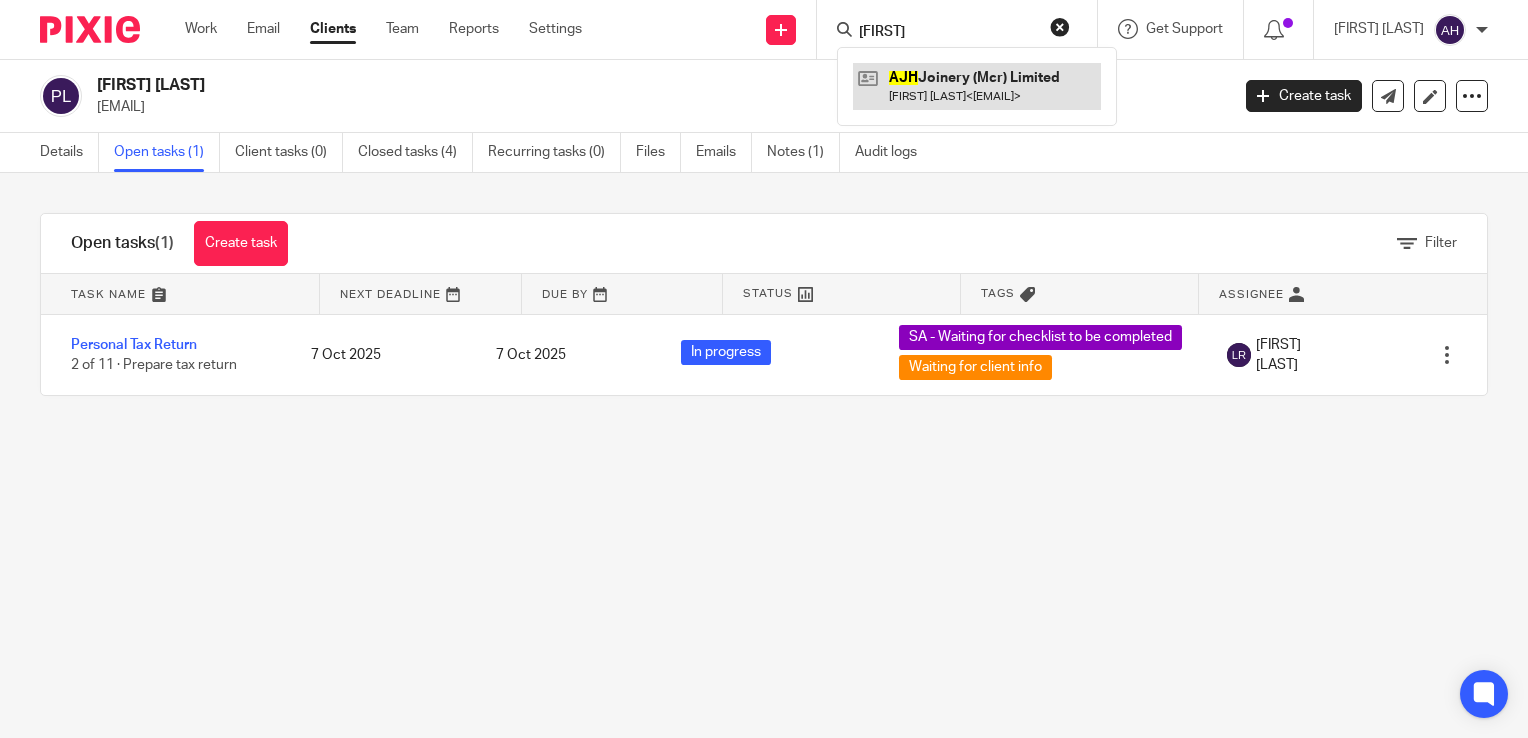 type on "[FIRST]" 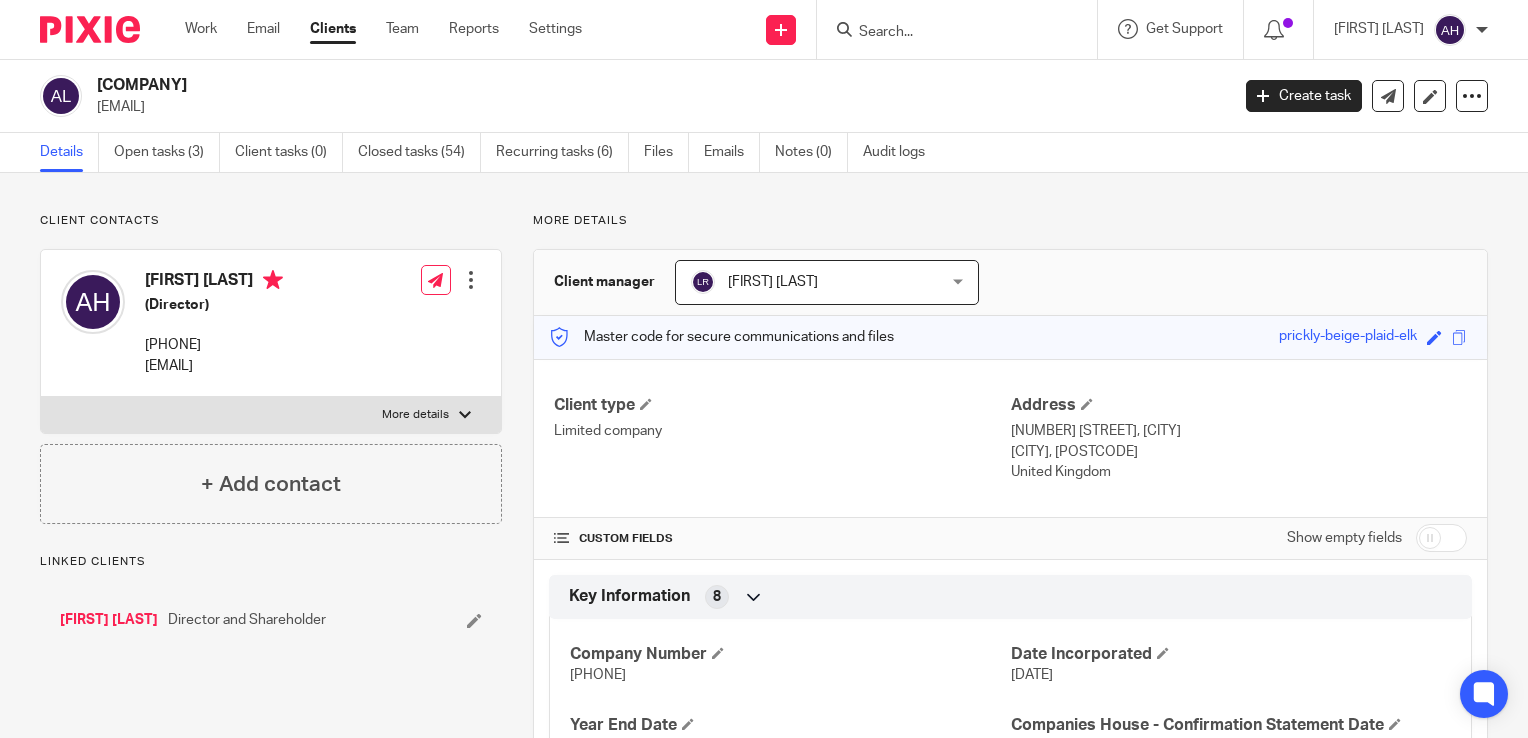 scroll, scrollTop: 0, scrollLeft: 0, axis: both 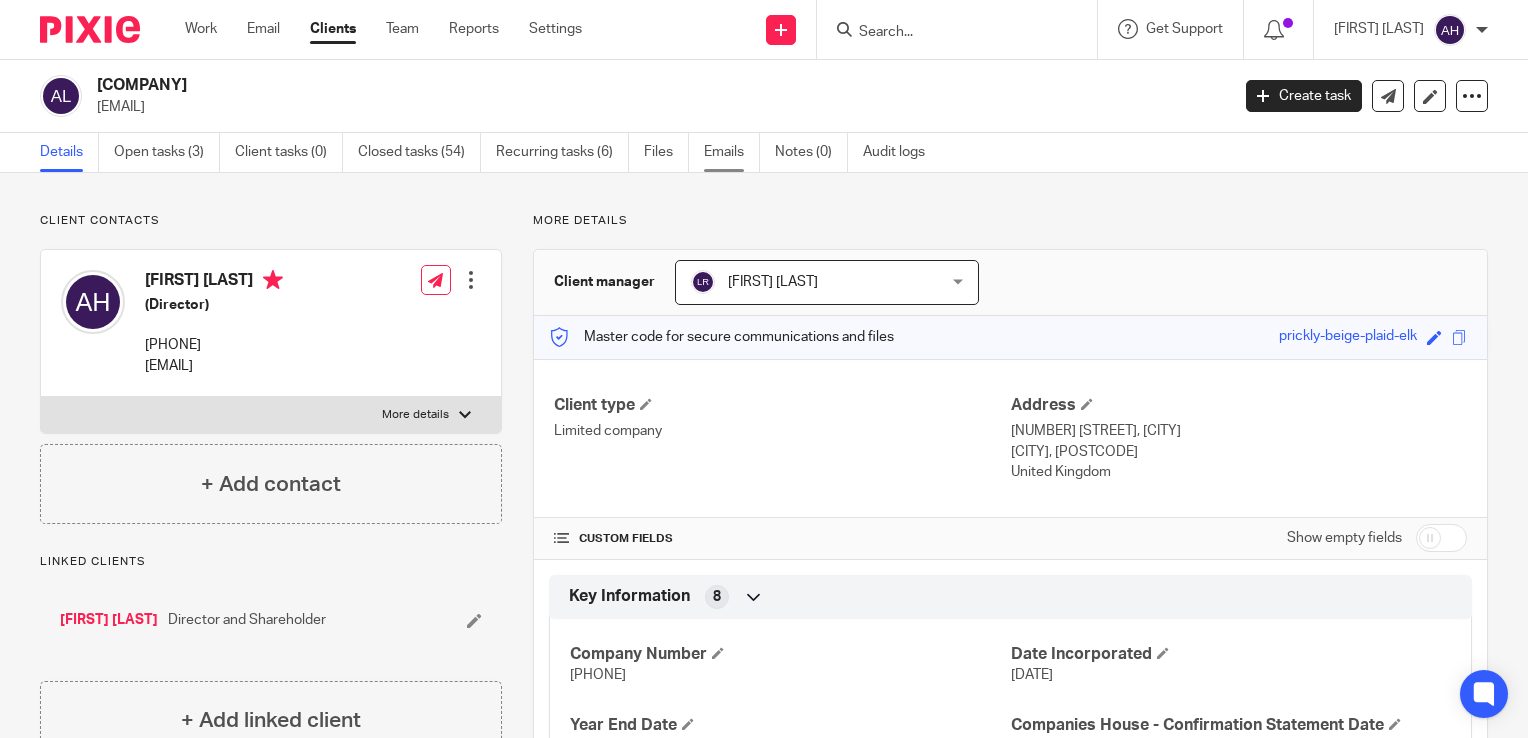 click on "Emails" at bounding box center (732, 152) 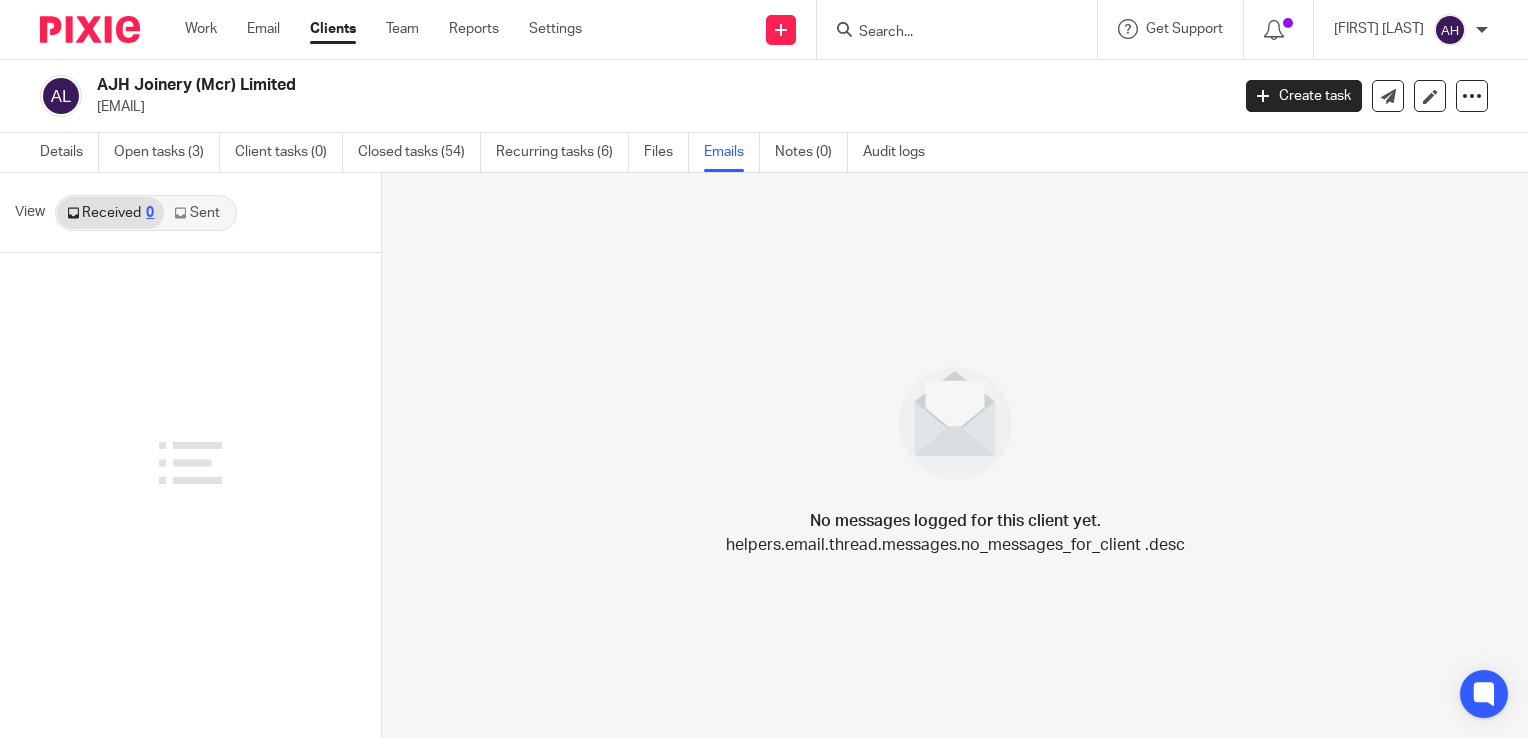 scroll, scrollTop: 0, scrollLeft: 0, axis: both 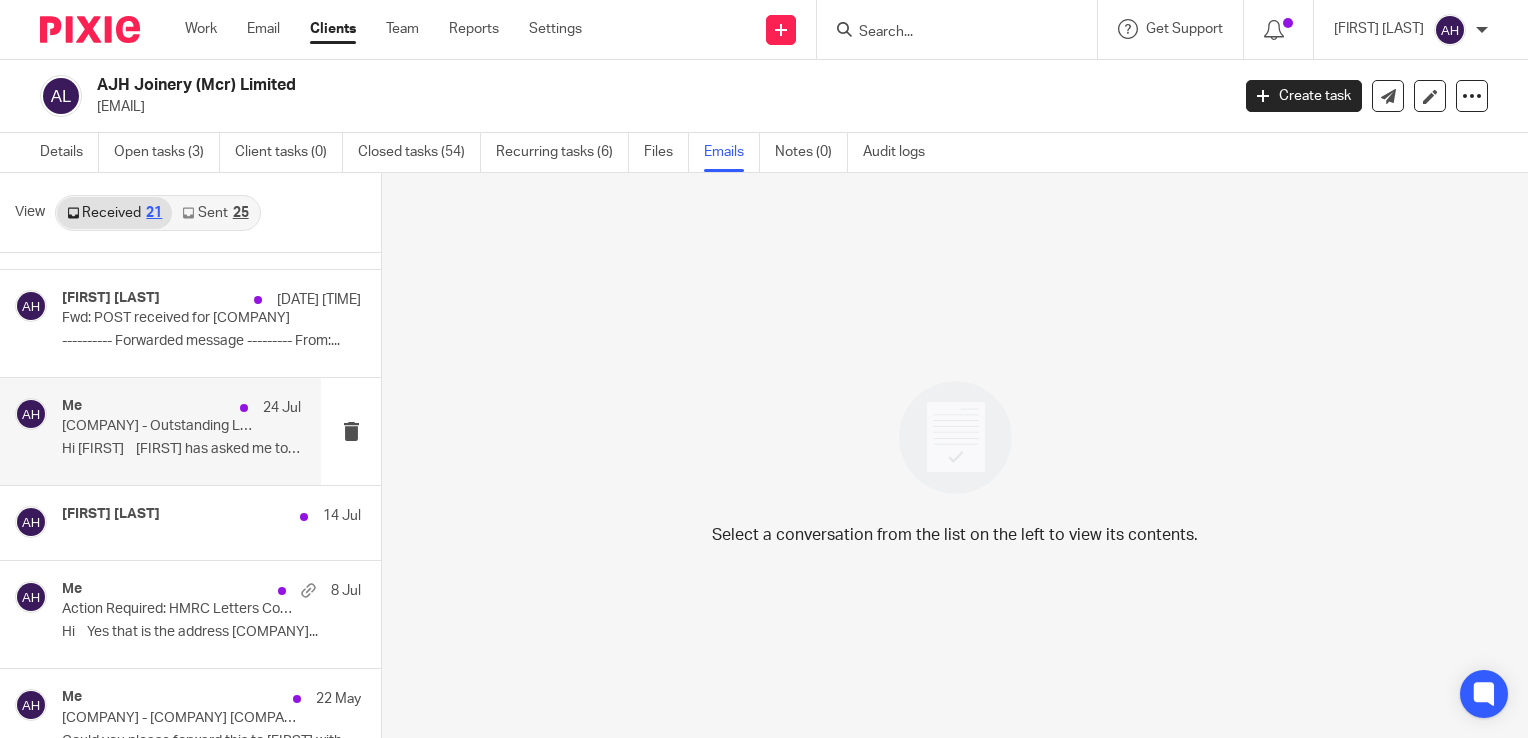 click on "Hi Ashley     Liz has asked me to contact..." at bounding box center [181, 449] 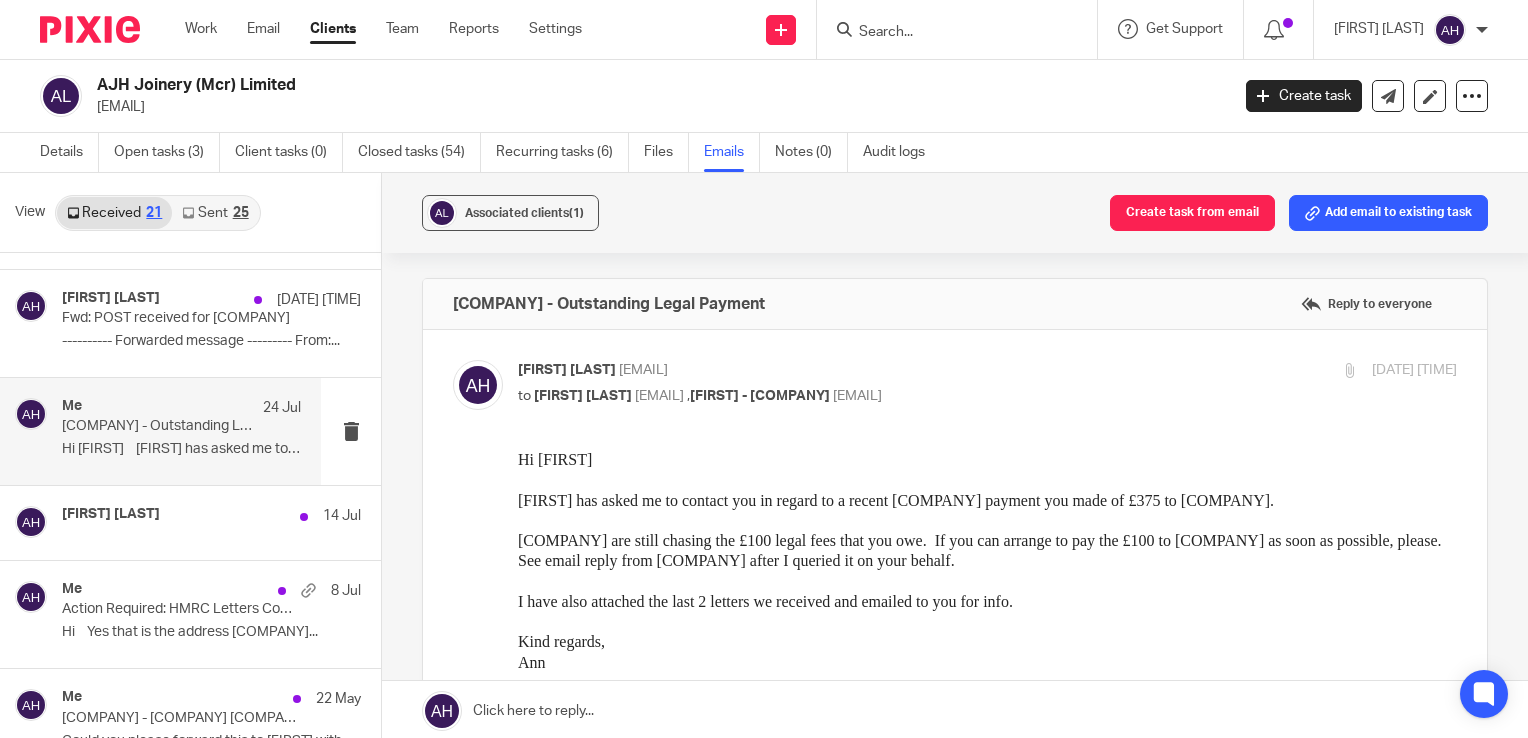 scroll, scrollTop: 0, scrollLeft: 0, axis: both 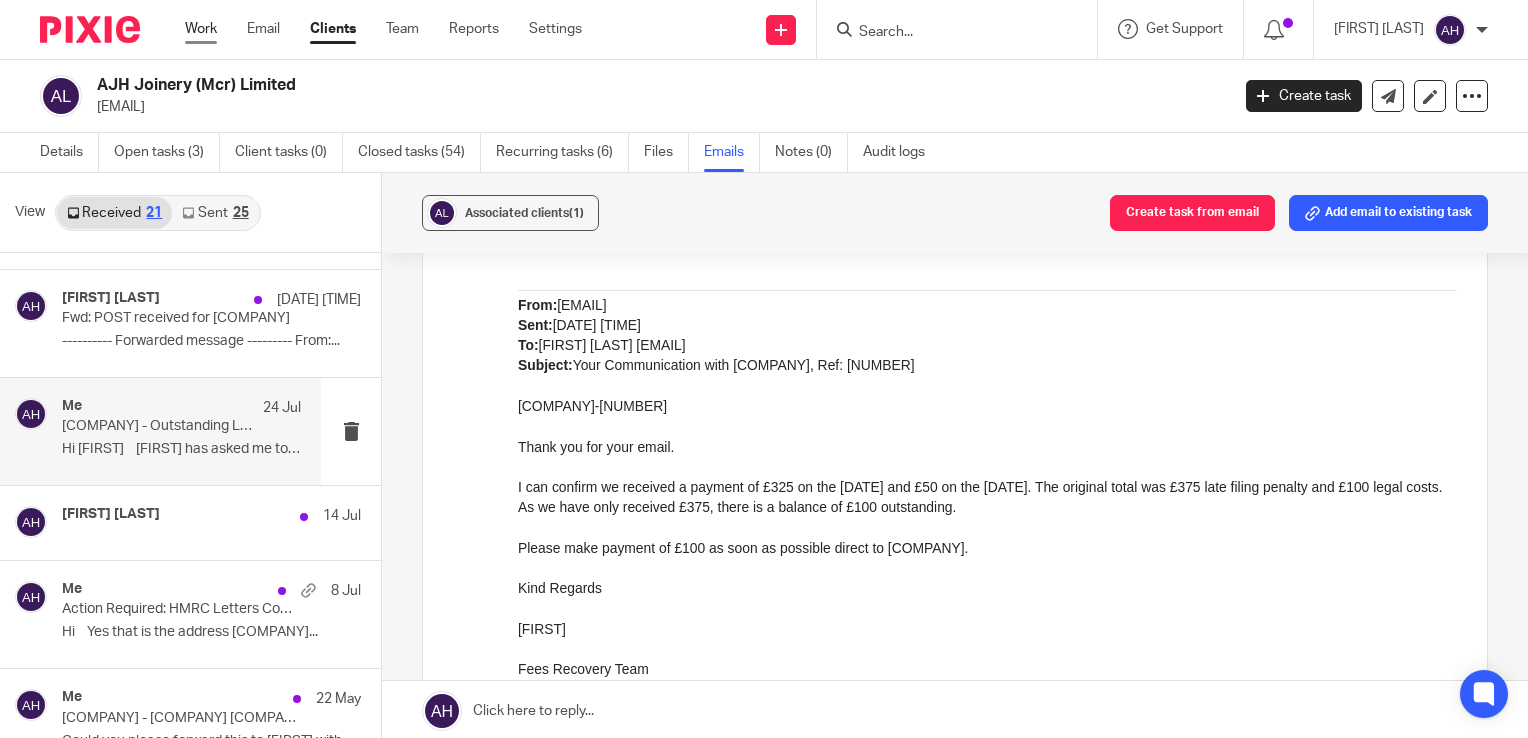 click on "Work" at bounding box center (201, 29) 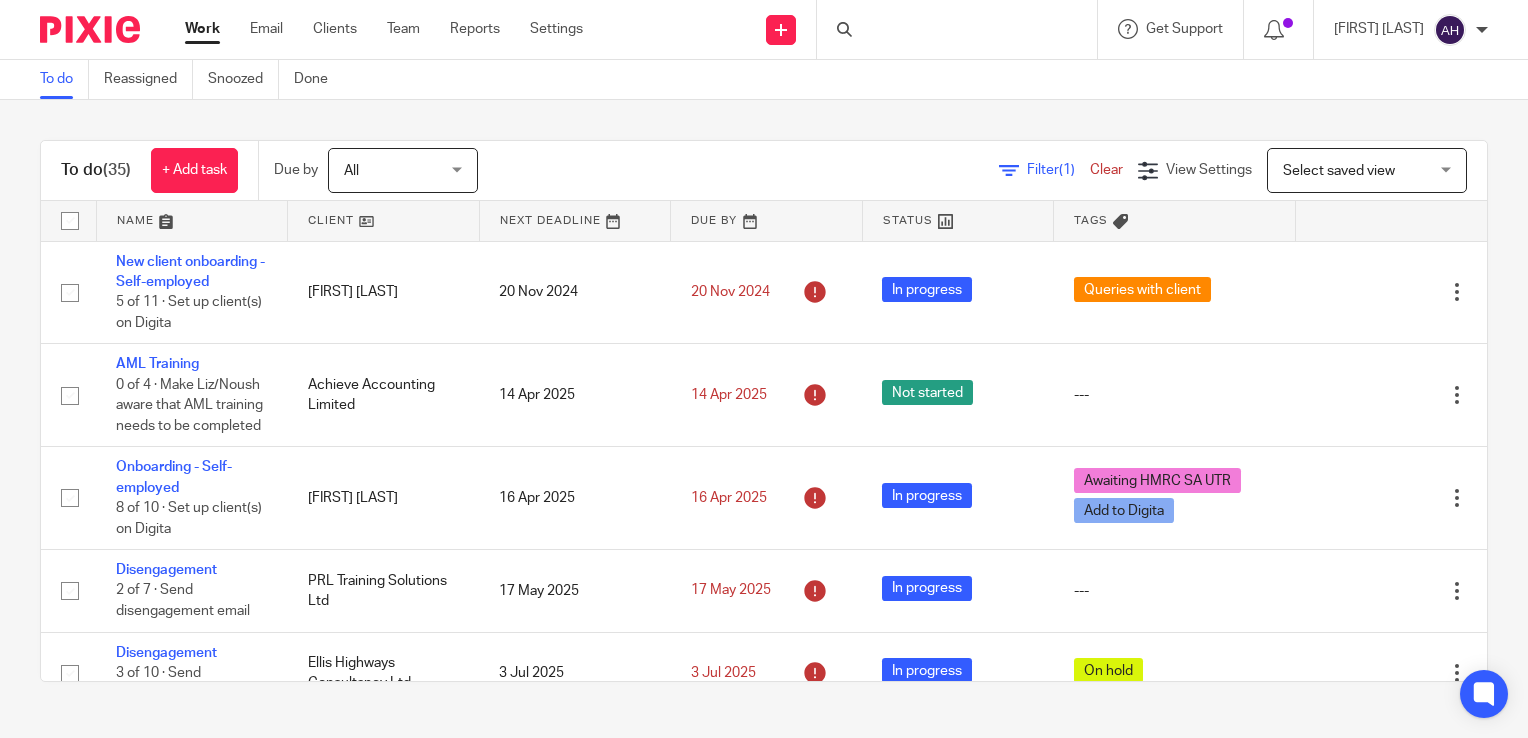 scroll, scrollTop: 0, scrollLeft: 0, axis: both 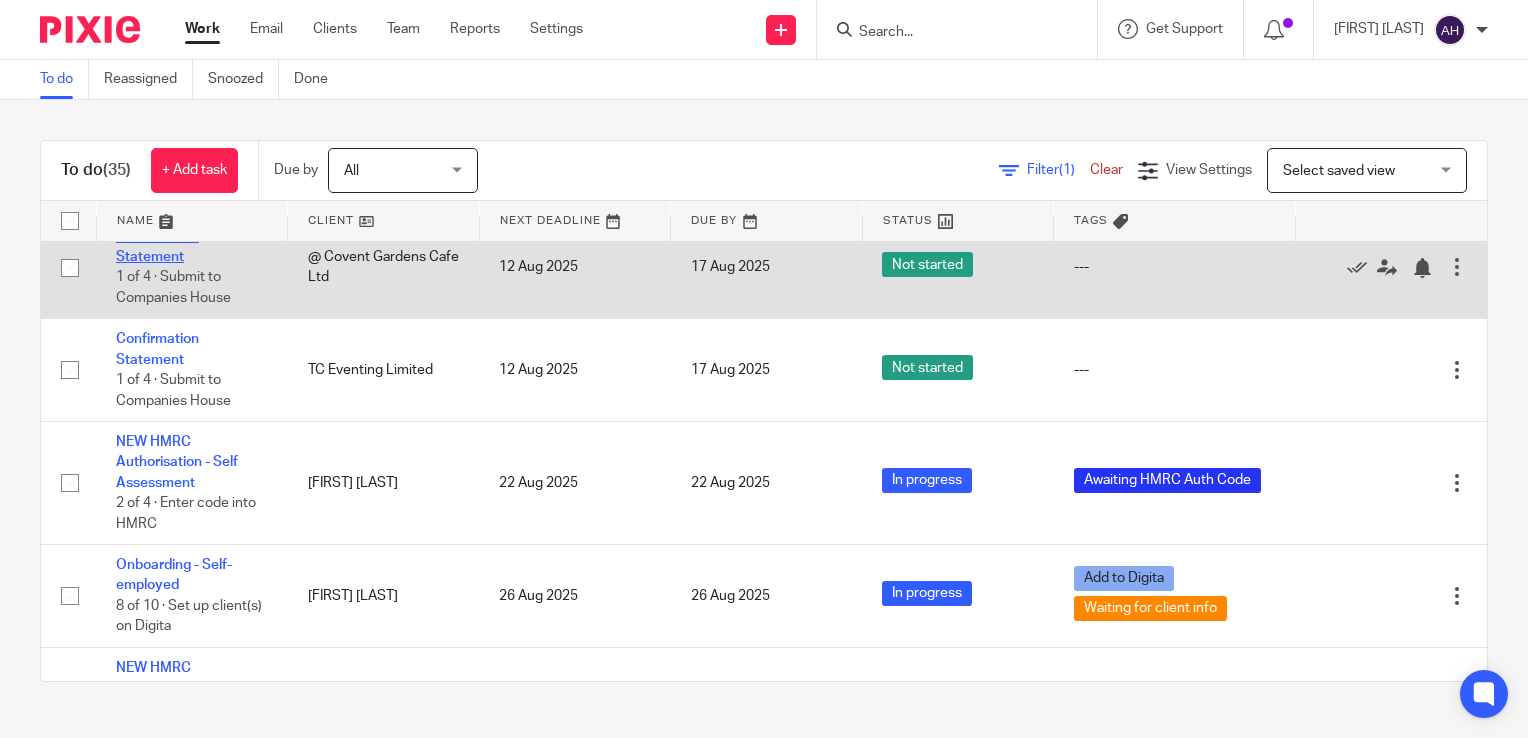click on "Confirmation Statement" at bounding box center (157, 247) 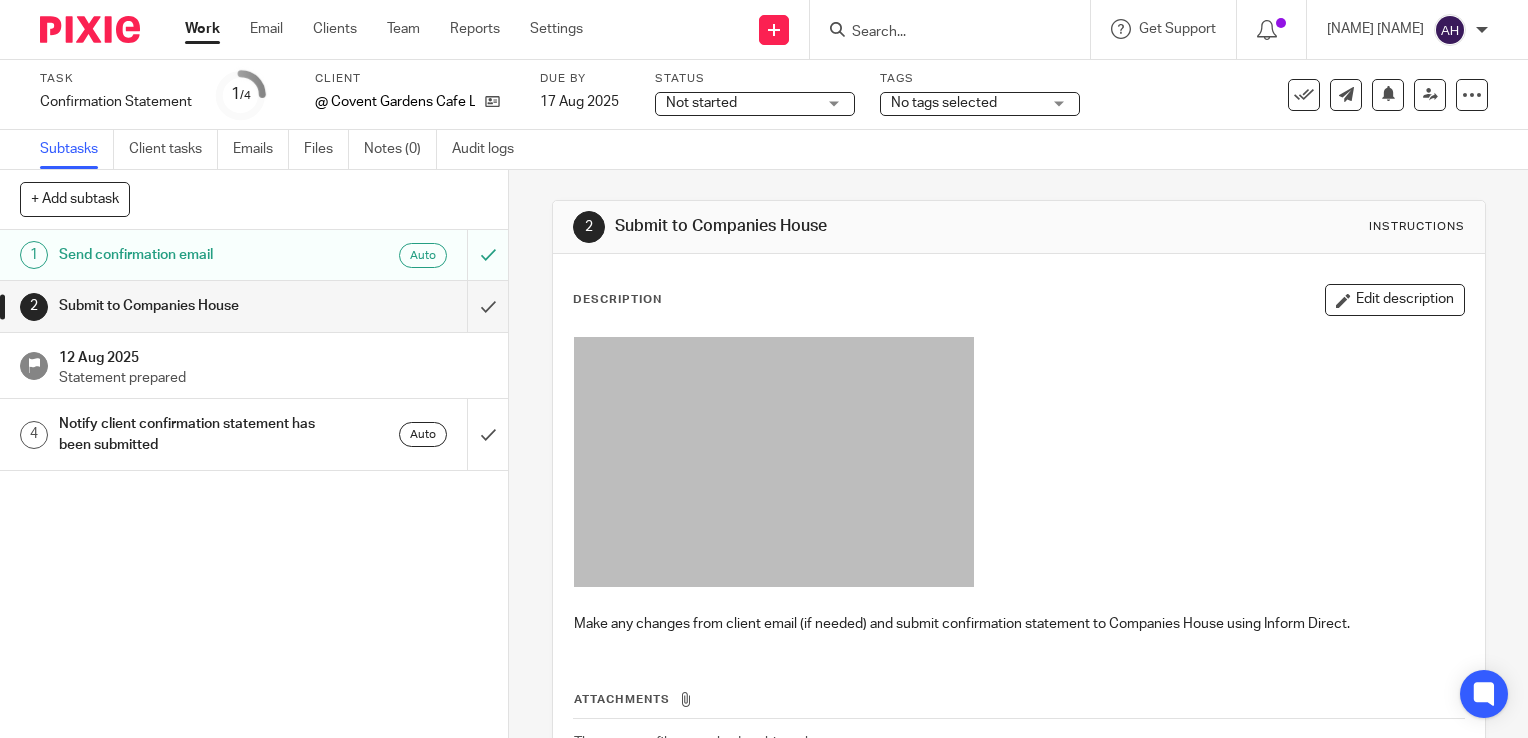 scroll, scrollTop: 0, scrollLeft: 0, axis: both 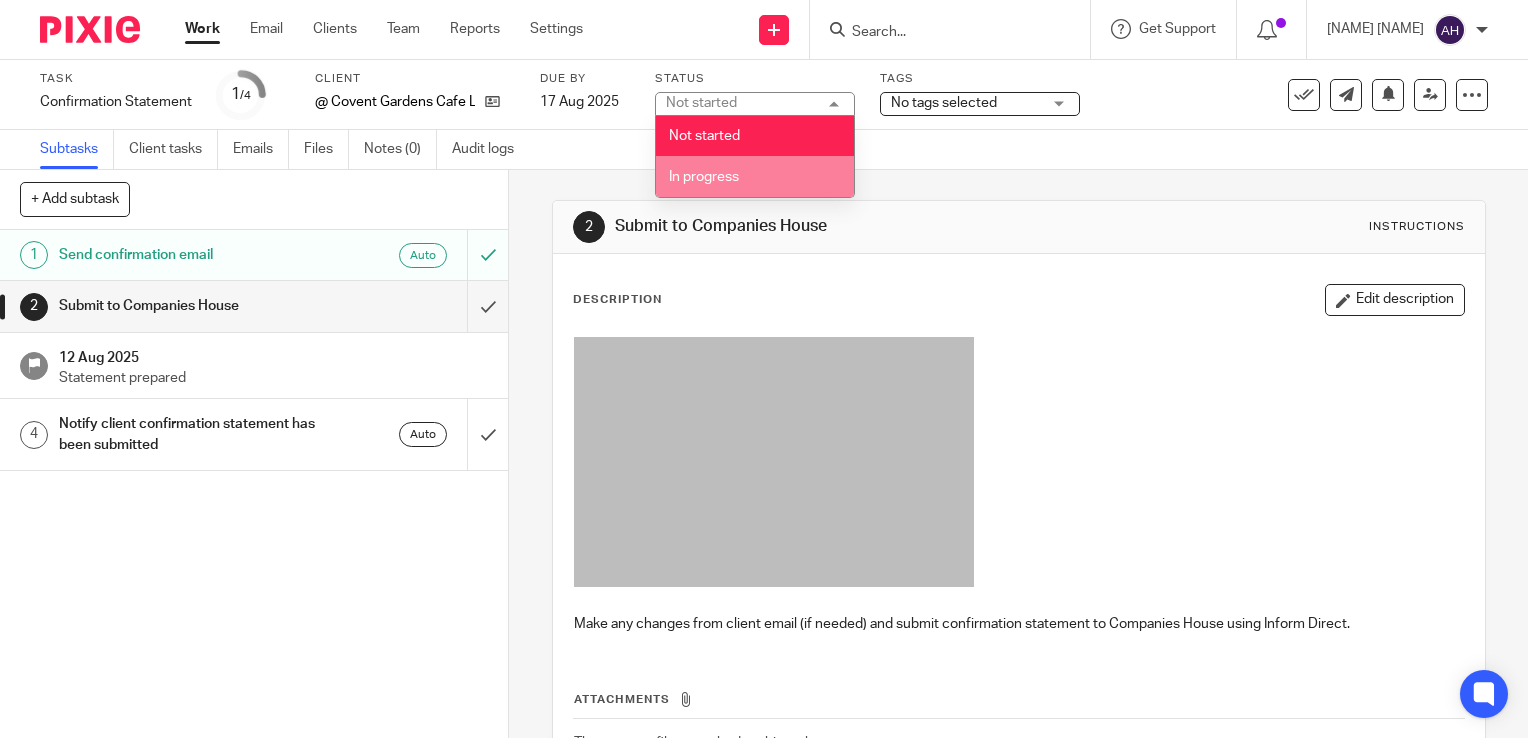 click on "In progress" at bounding box center [704, 177] 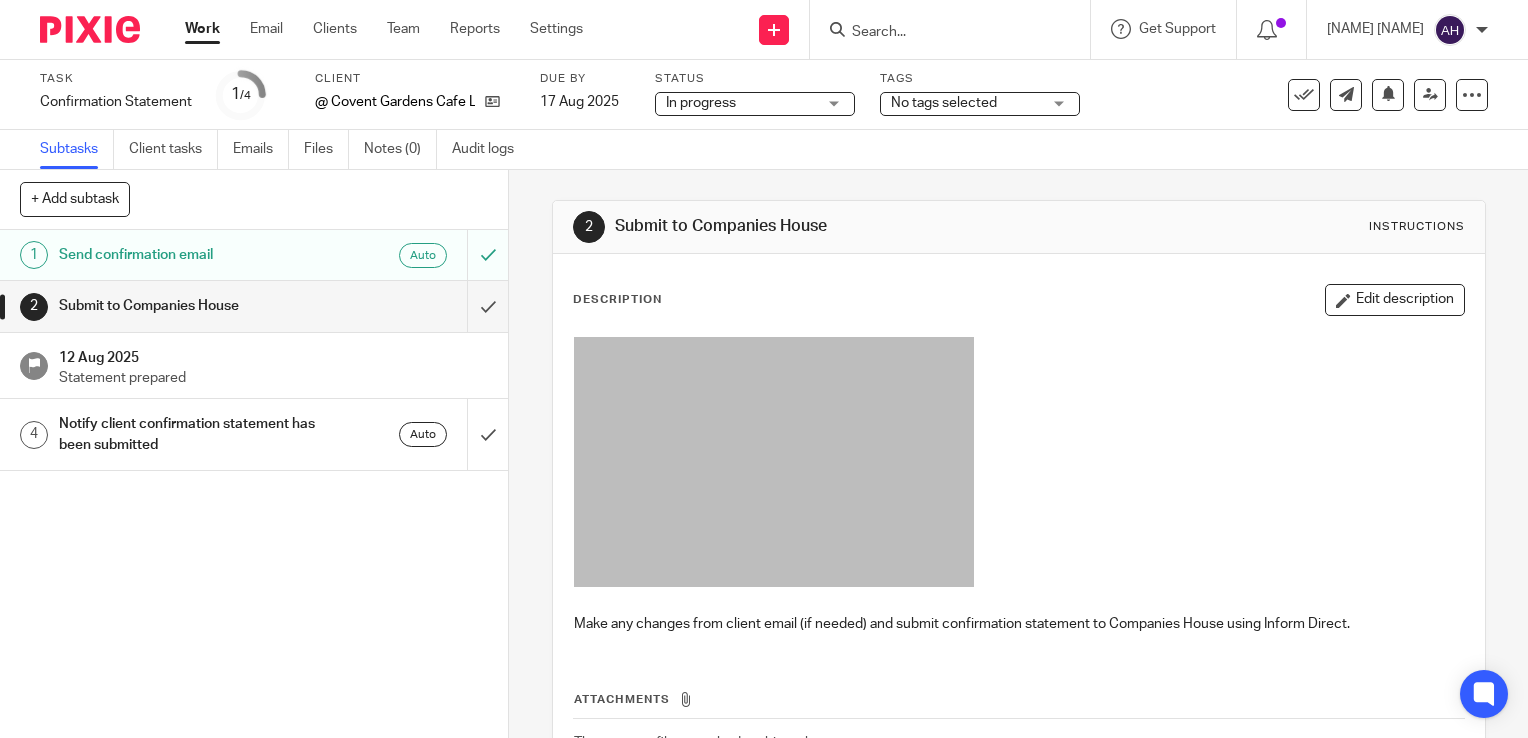 click on "2
Submit to Companies House
Instructions
Description
Edit description
Make any changes from client email (if needed) and submit confirmation statement to Companies House using Inform Direct.           Attachments     There are no files attached to this task.   Attach new file" at bounding box center [1018, 454] 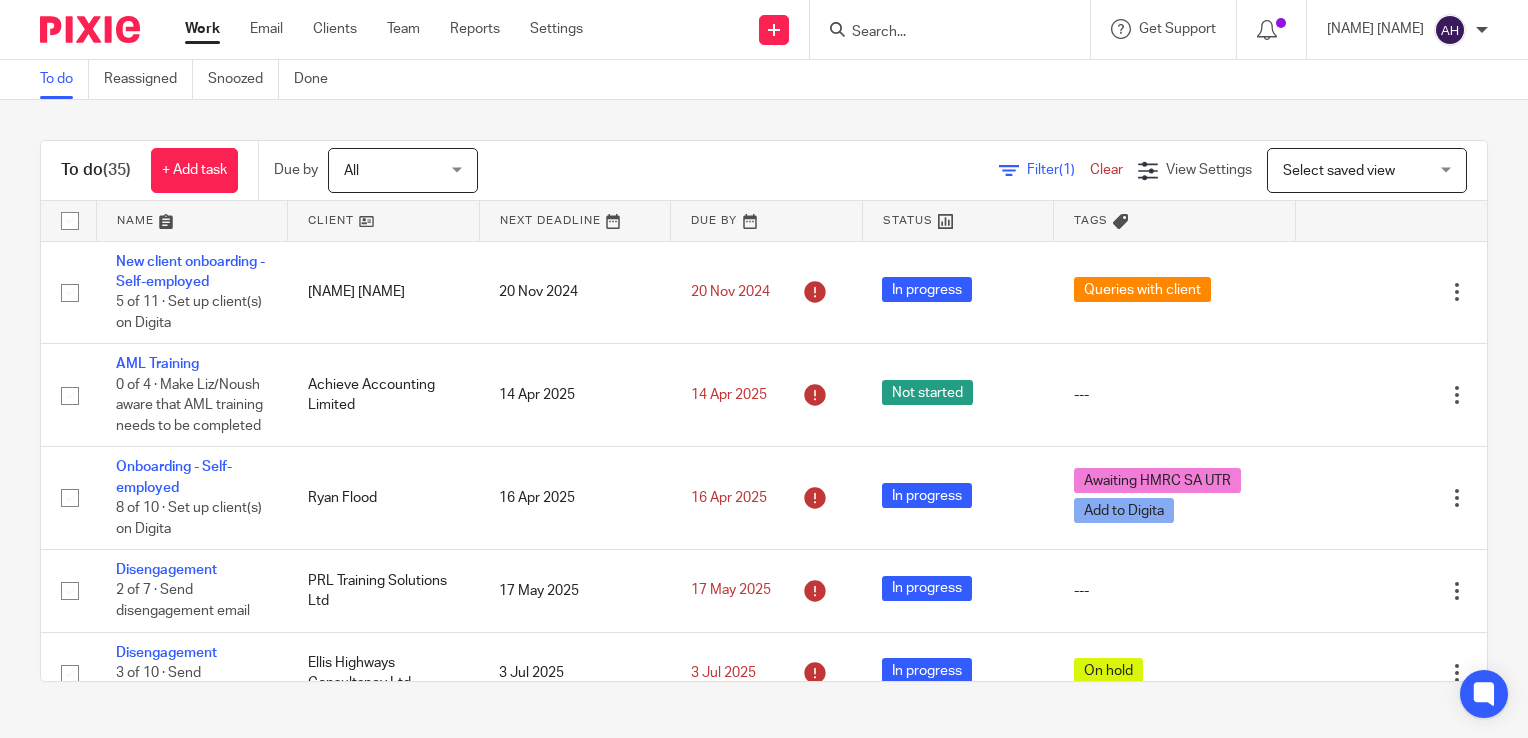 scroll, scrollTop: 0, scrollLeft: 0, axis: both 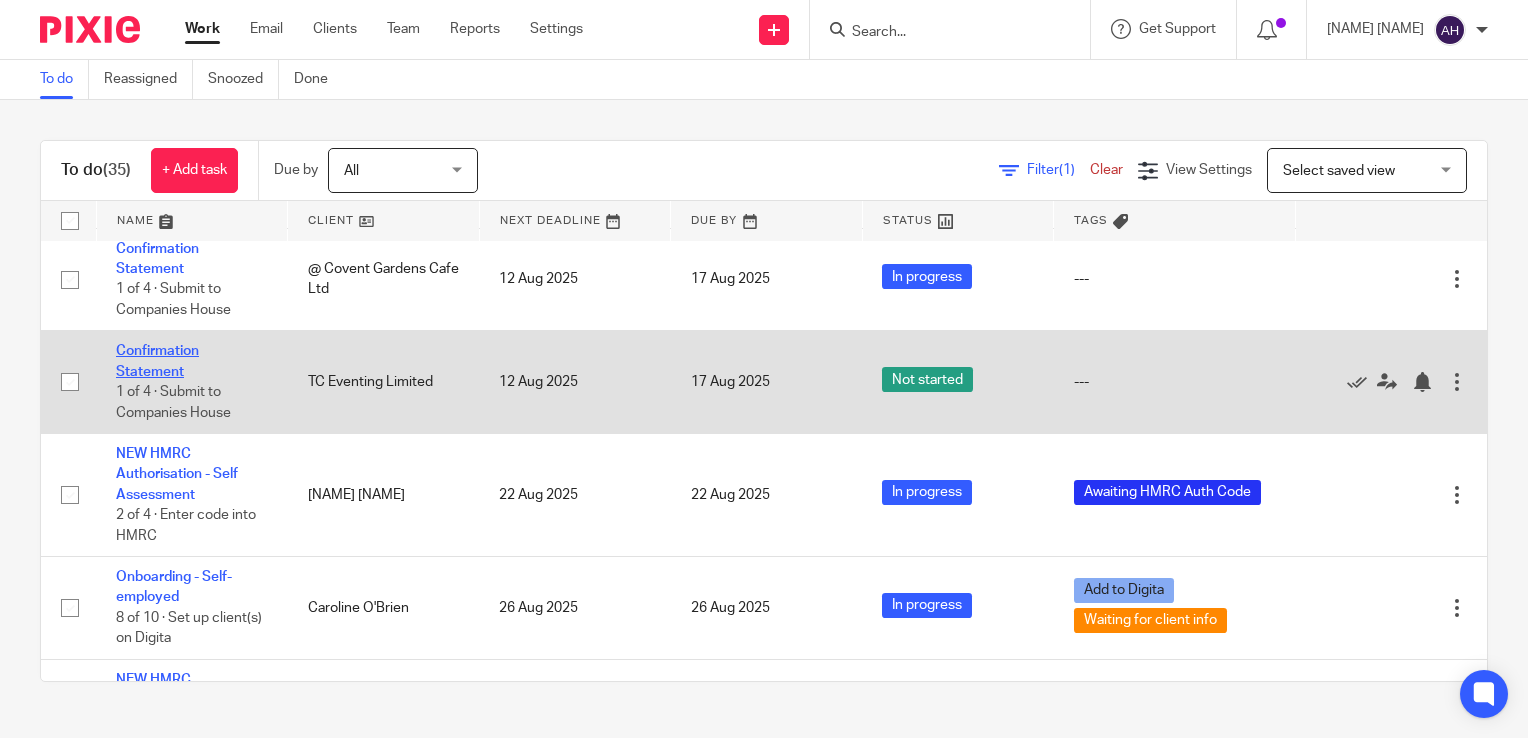 click on "Confirmation Statement" at bounding box center [157, 361] 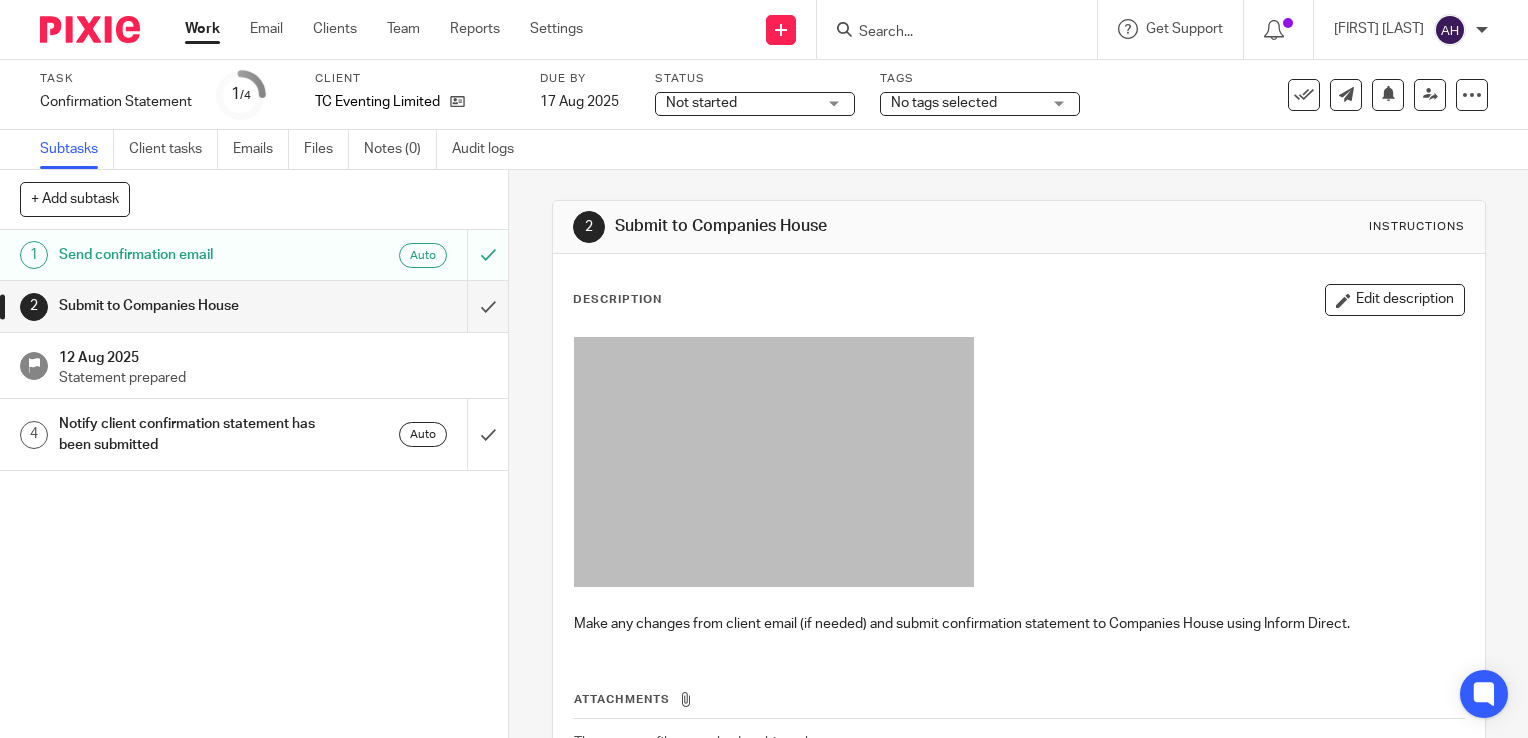 scroll, scrollTop: 0, scrollLeft: 0, axis: both 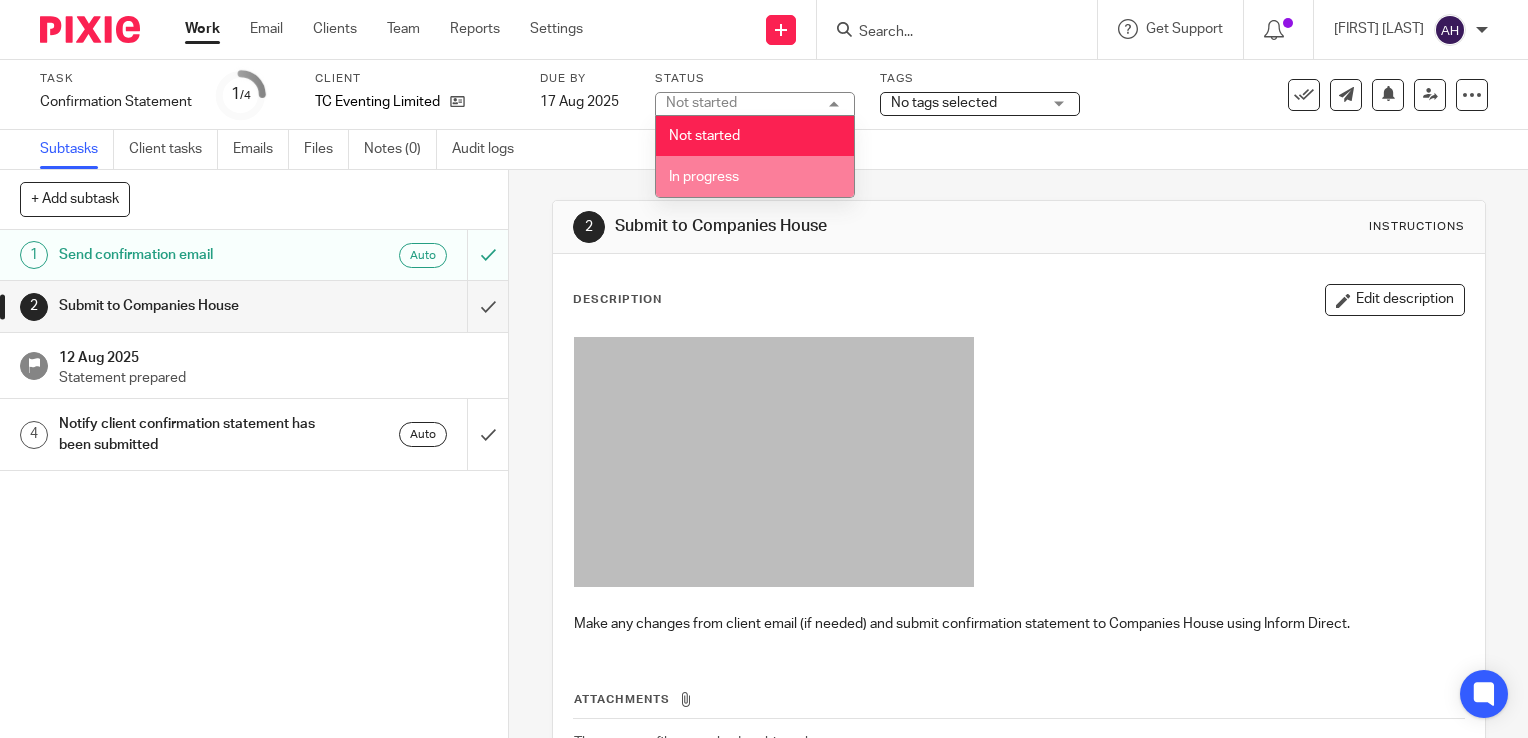 click on "In progress" at bounding box center (755, 176) 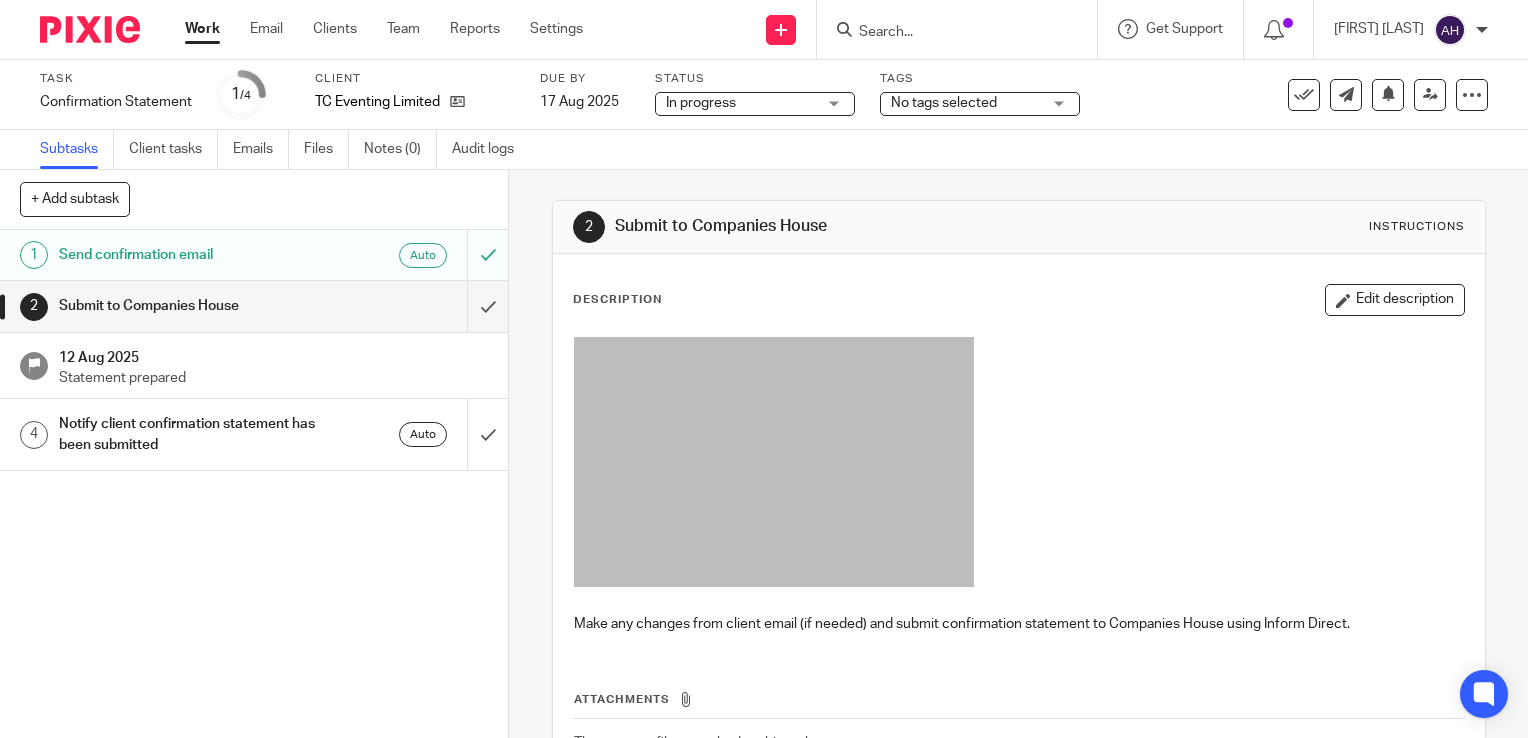 click on "2
Submit to Companies House
Instructions
Description
Edit description
Make any changes from client email (if needed) and submit confirmation statement to Companies House using Inform Direct.           Attachments     There are no files attached to this task.   Attach new file" at bounding box center [1018, 454] 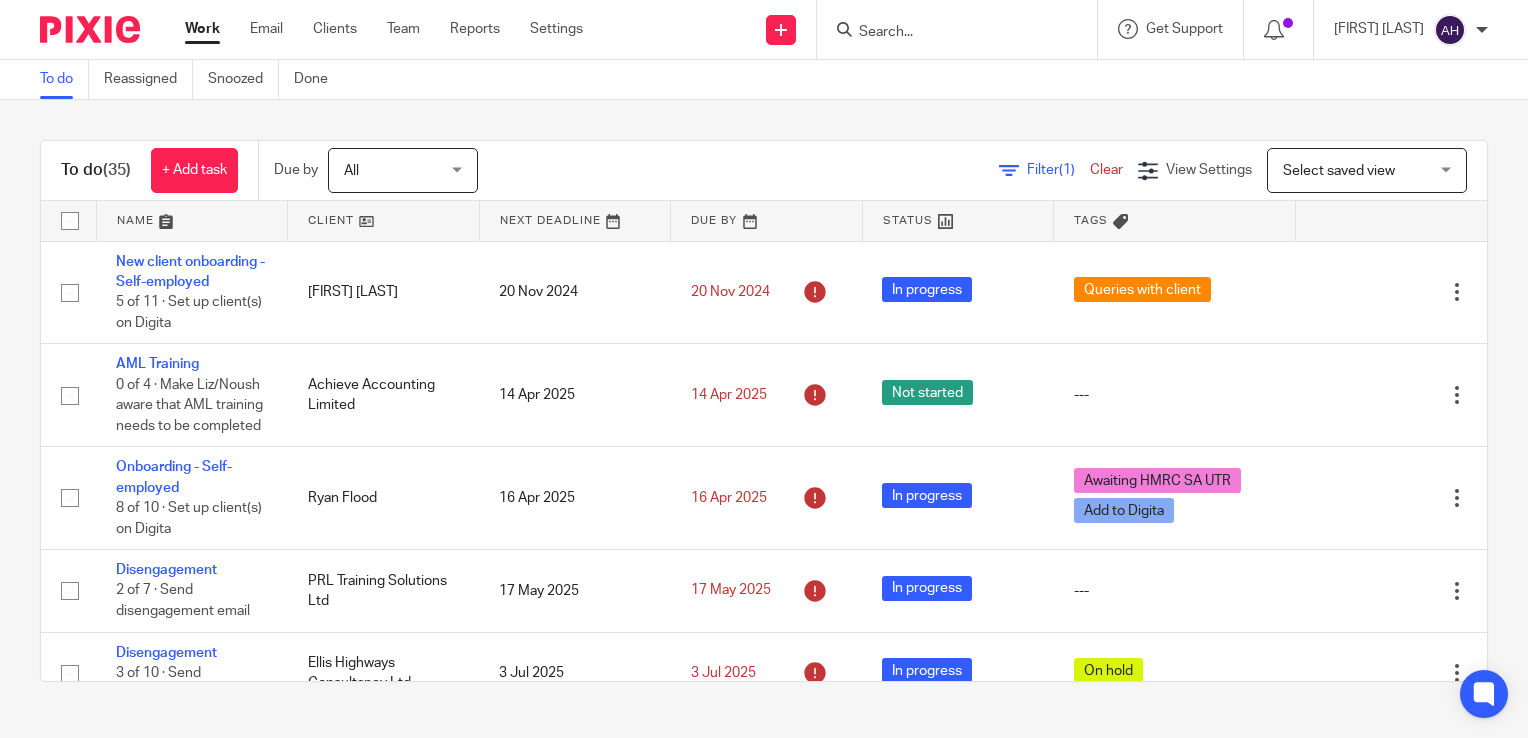 scroll, scrollTop: 0, scrollLeft: 0, axis: both 